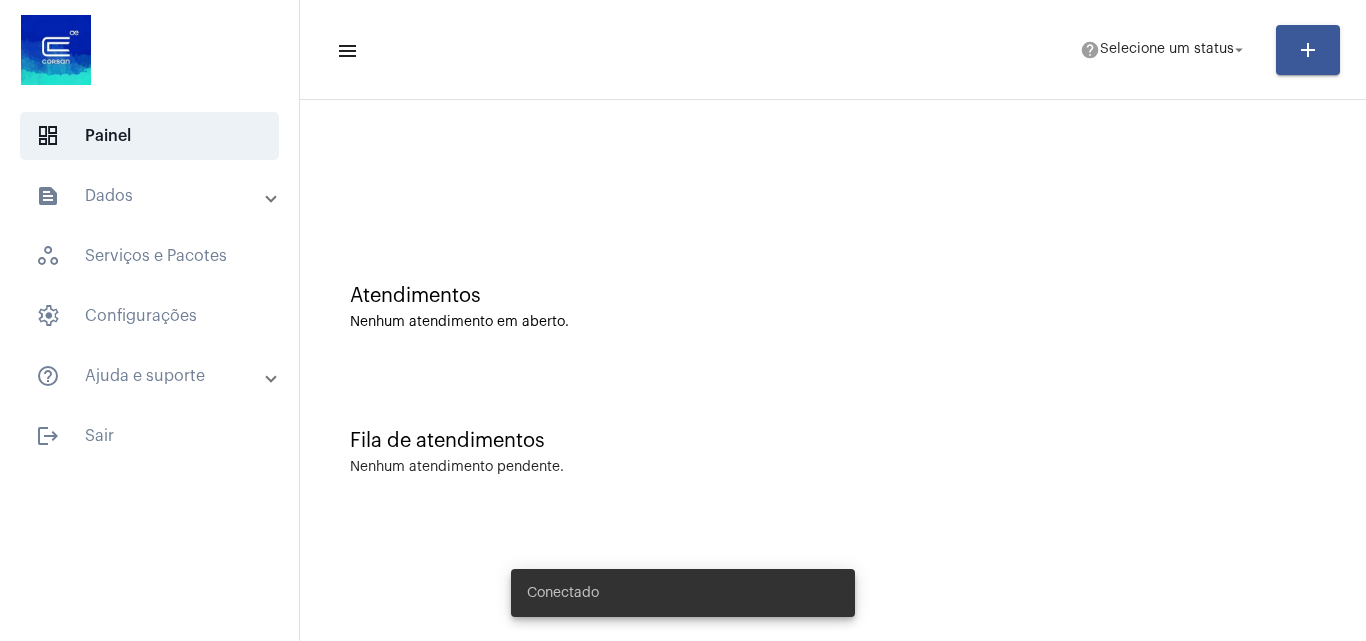 scroll, scrollTop: 0, scrollLeft: 0, axis: both 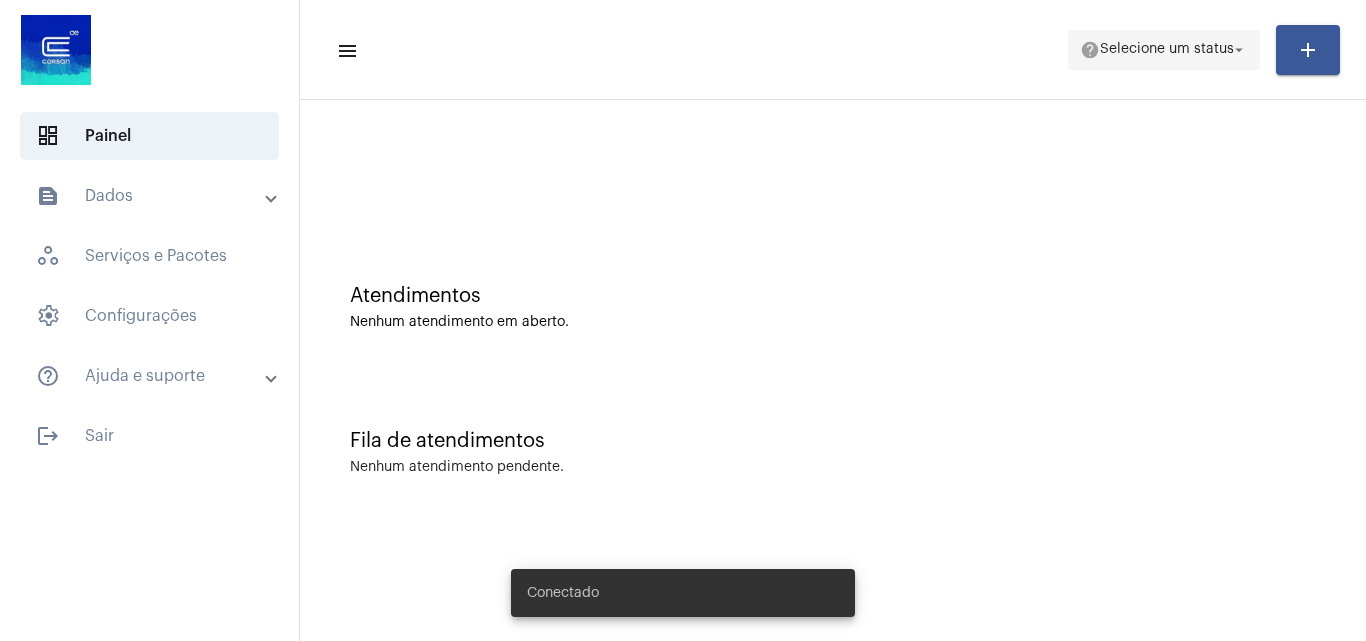 click on "help  Selecione um status arrow_drop_down" 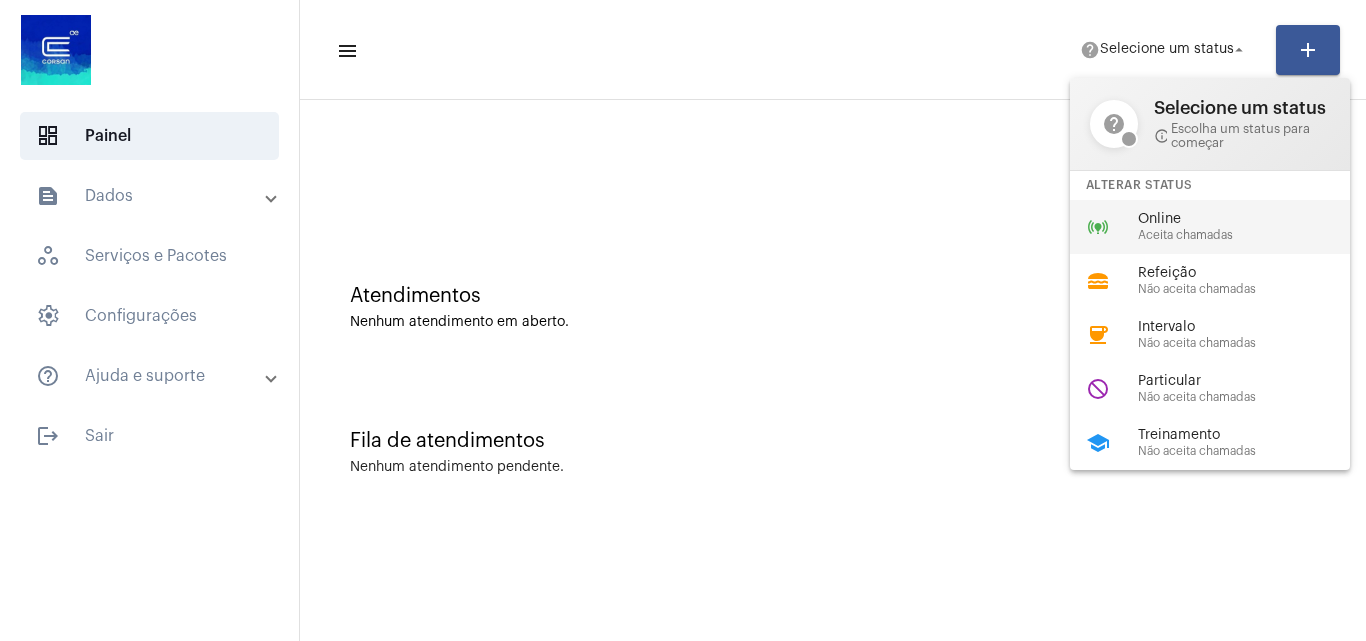 click on "Aceita chamadas" at bounding box center (1252, 235) 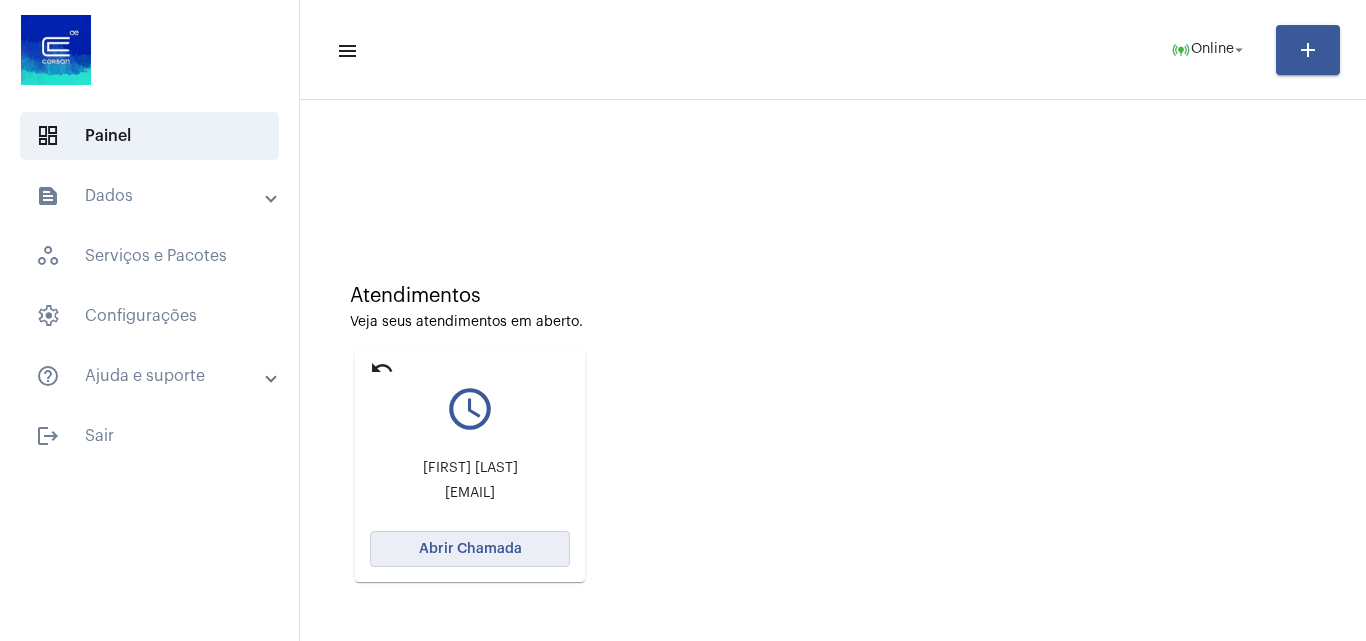 click on "Abrir Chamada" 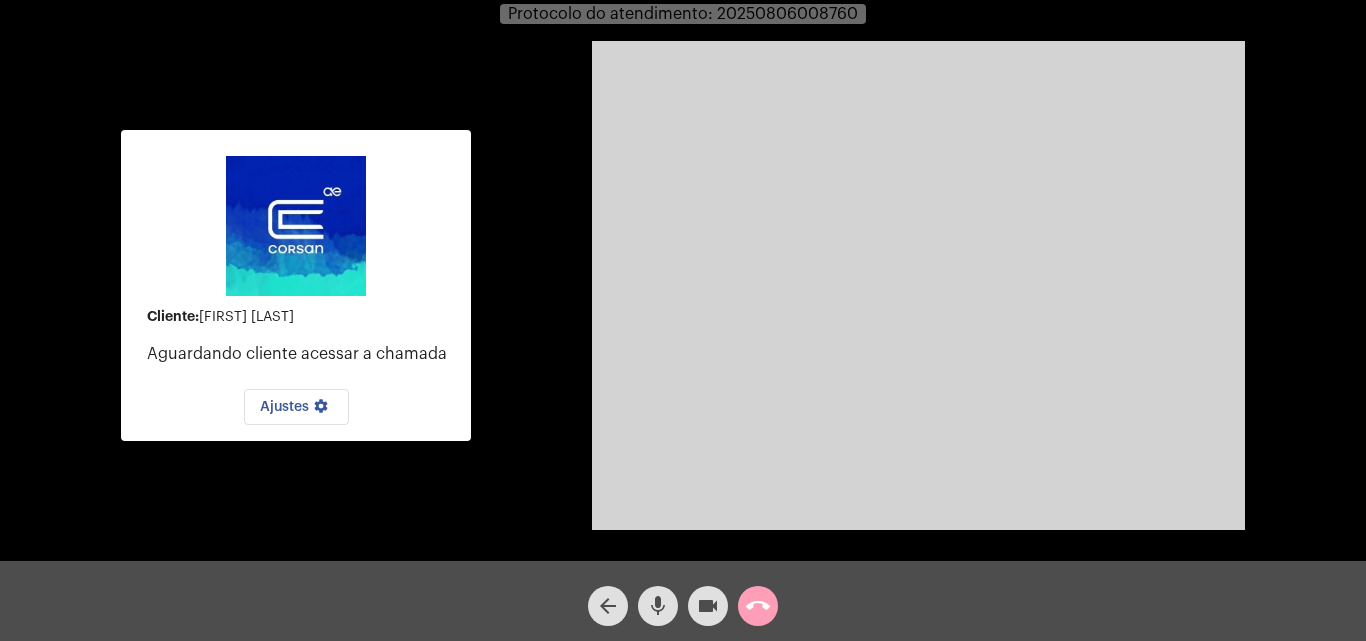click on "call_end" 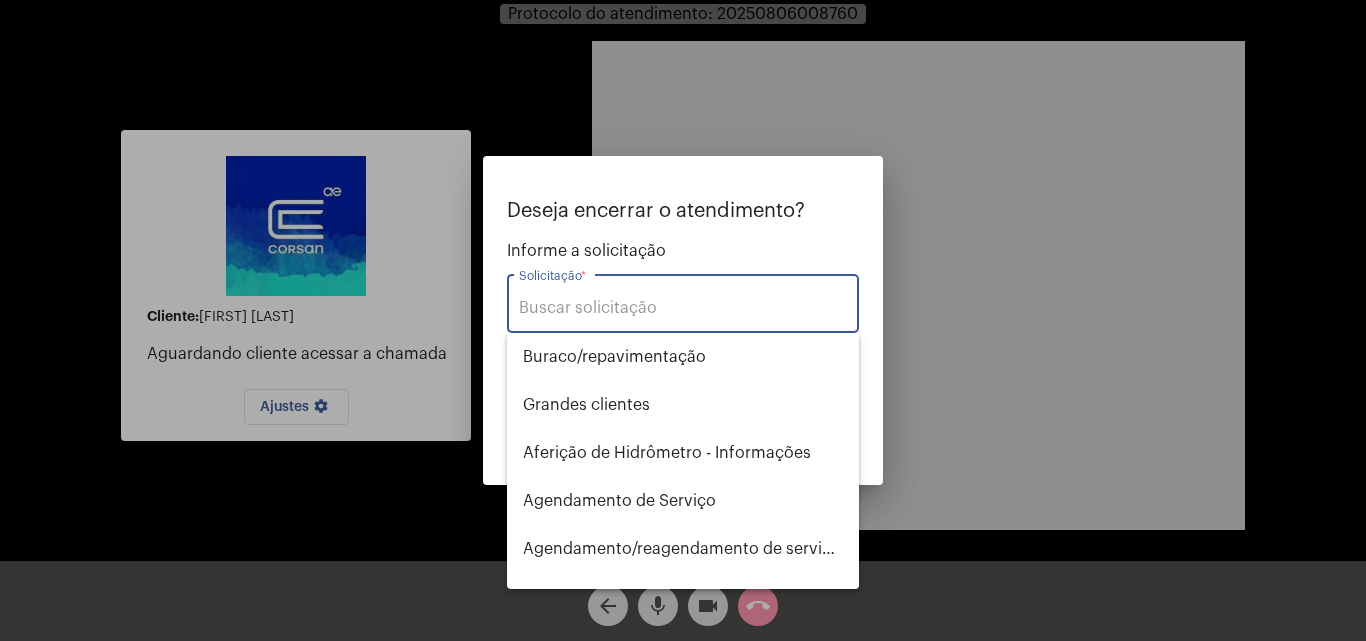 click on "Solicitação  *" at bounding box center [683, 308] 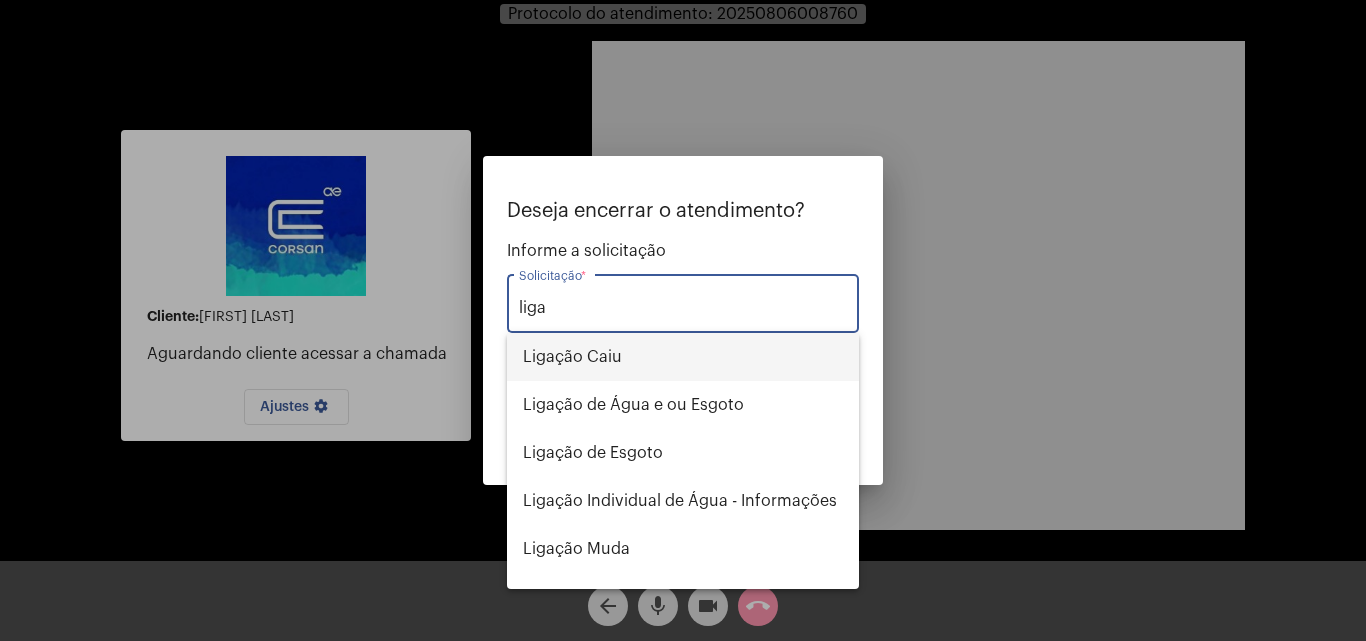 click on "Ligação Caiu" at bounding box center [683, 357] 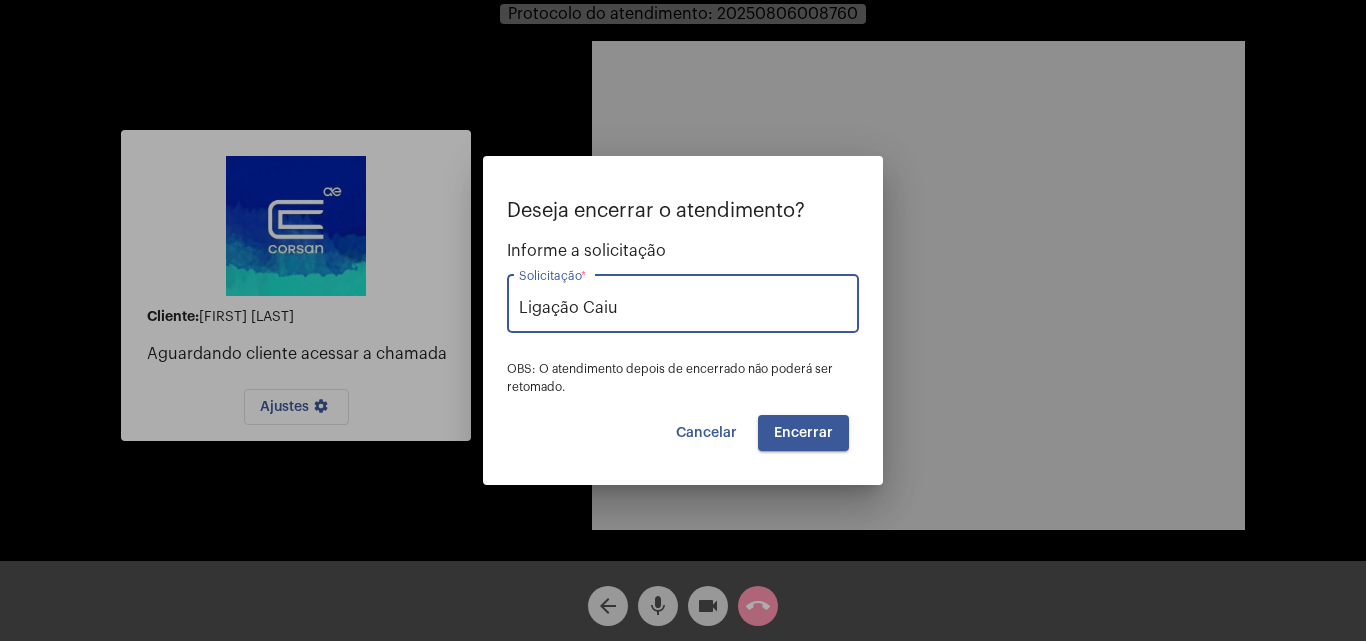 click on "Deseja encerrar o atendimento?  Informe a solicitação Ligação Caiu Solicitação  * OBS: O atendimento depois de encerrado não poderá ser retomado.  Cancelar   Encerrar" at bounding box center [683, 325] 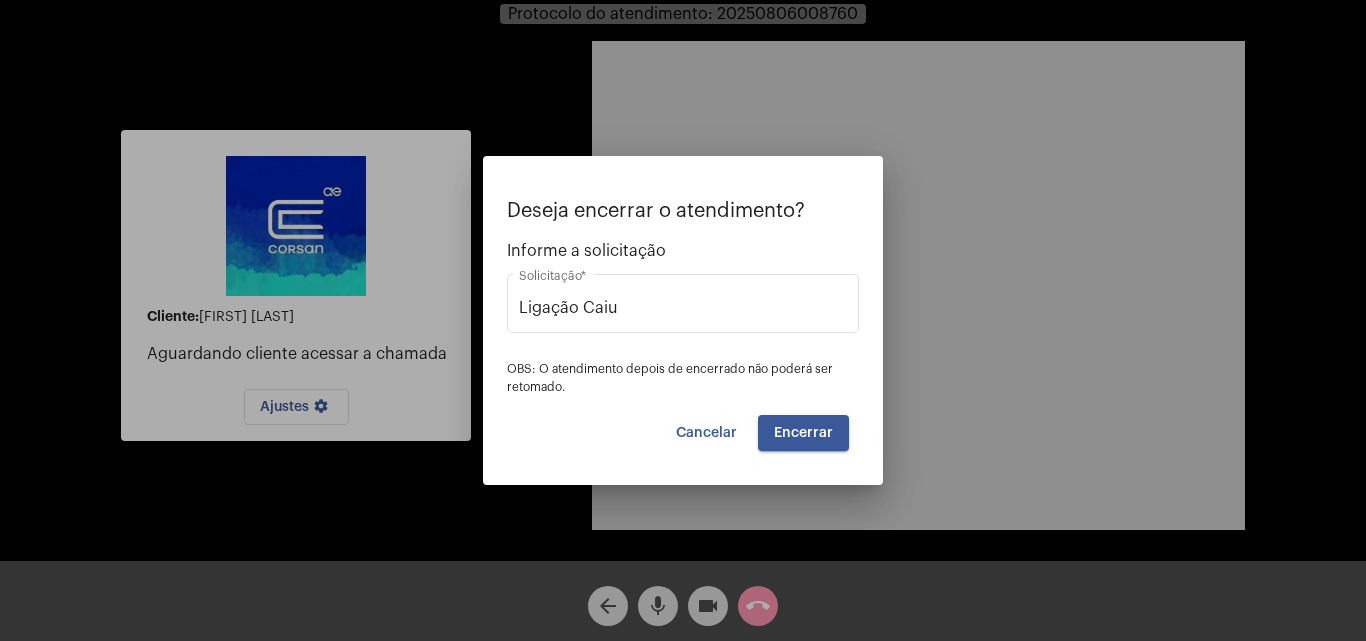 click on "Encerrar" at bounding box center [803, 433] 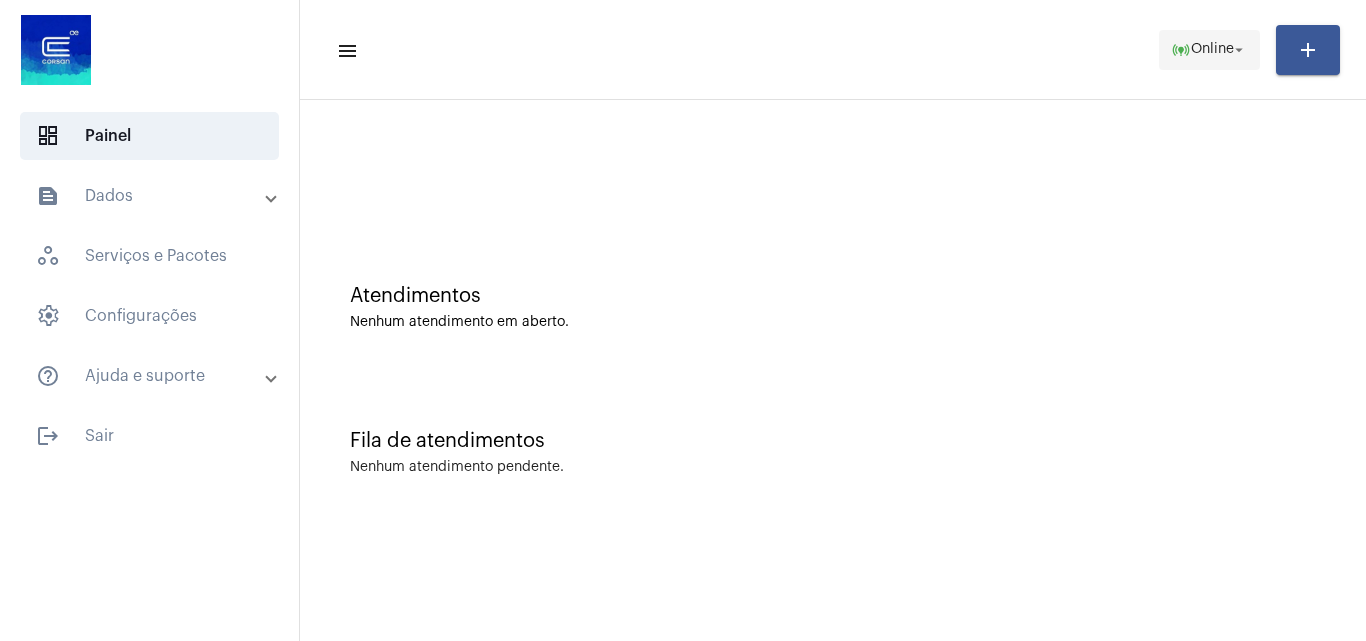 click on "arrow_drop_down" 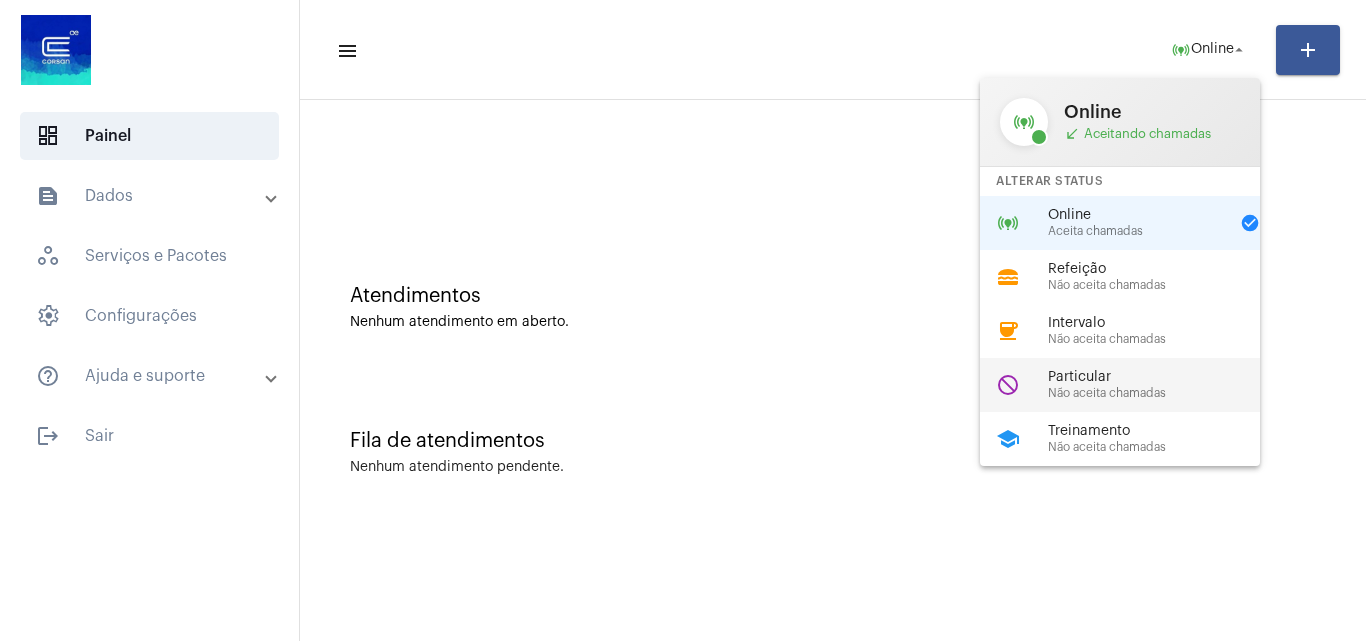 click on "Particular" at bounding box center [1162, 377] 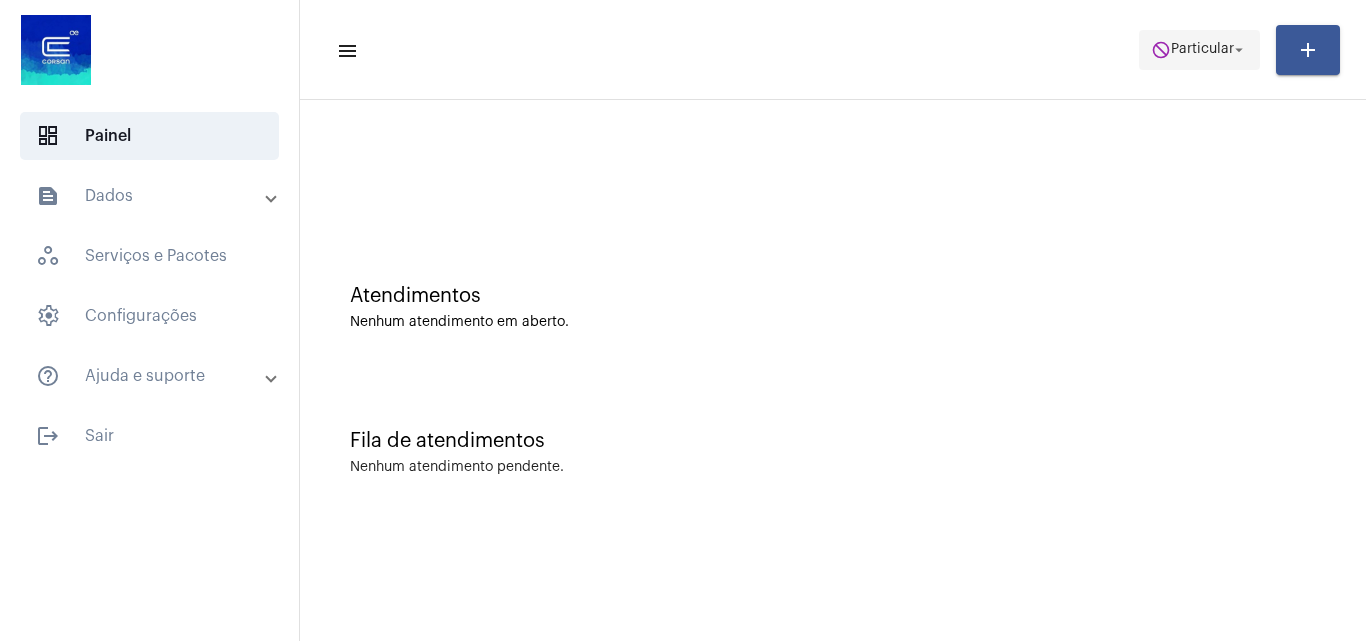 click on "do_not_disturb  Particular arrow_drop_down" 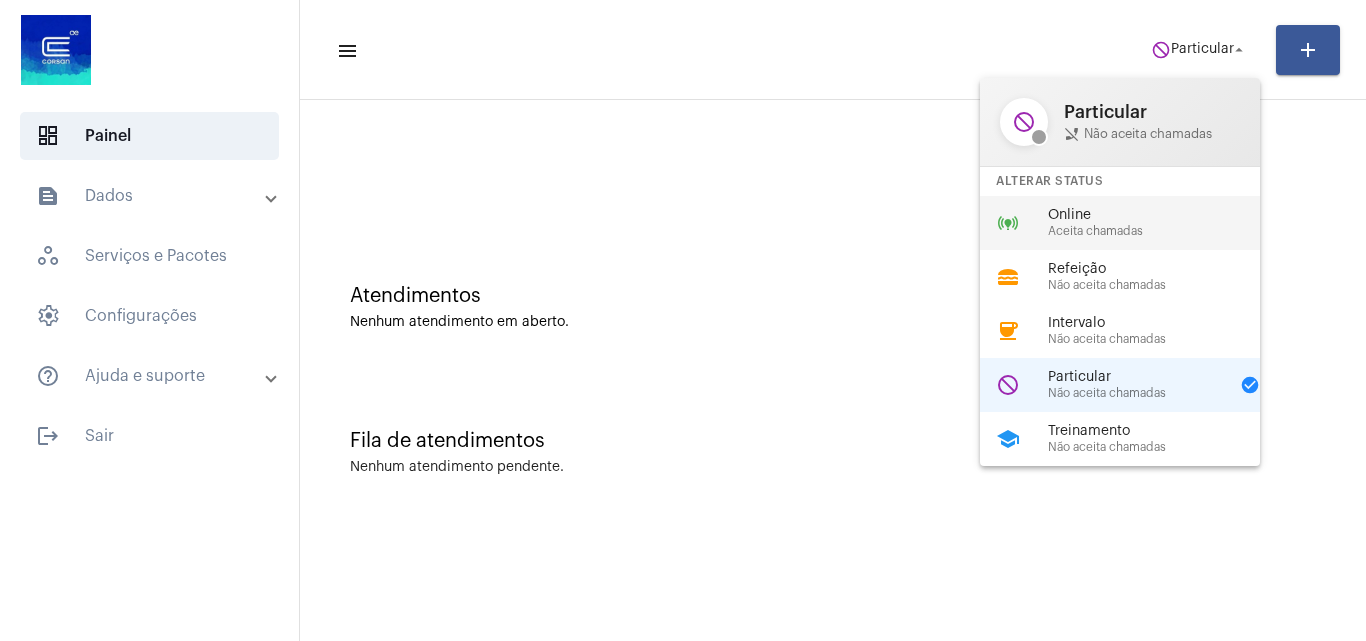 click on "online_prediction  Online Aceita chamadas" at bounding box center [1136, 223] 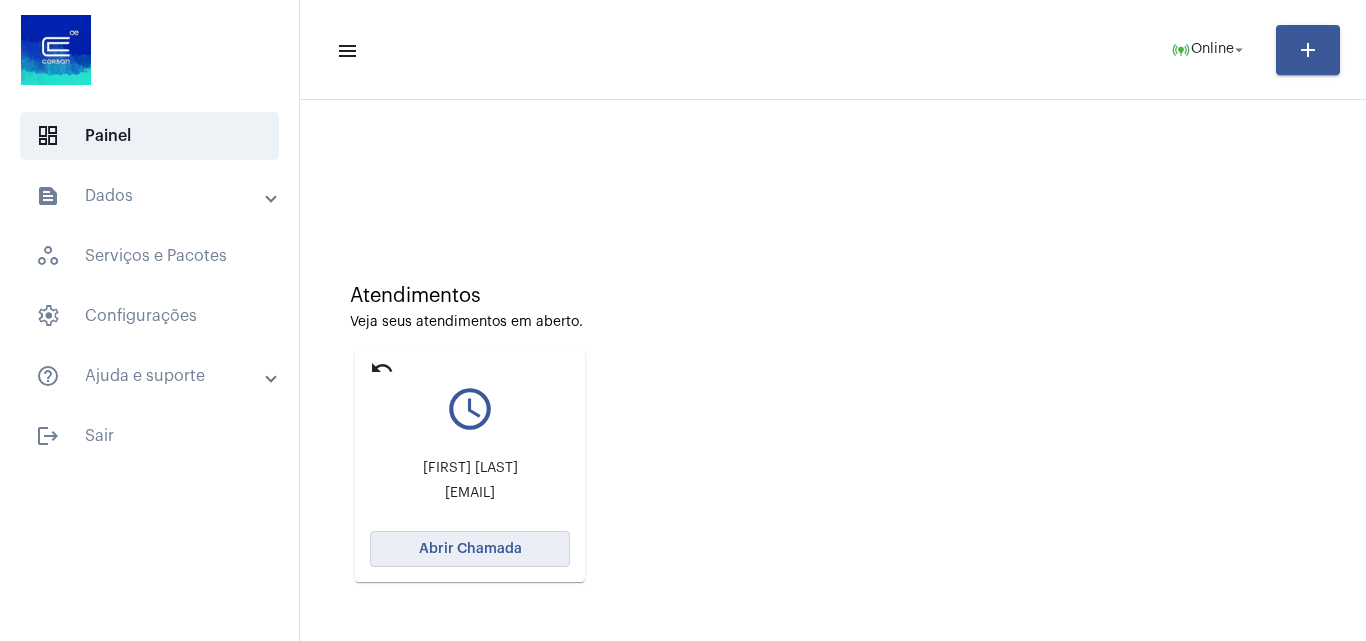 click on "Abrir Chamada" 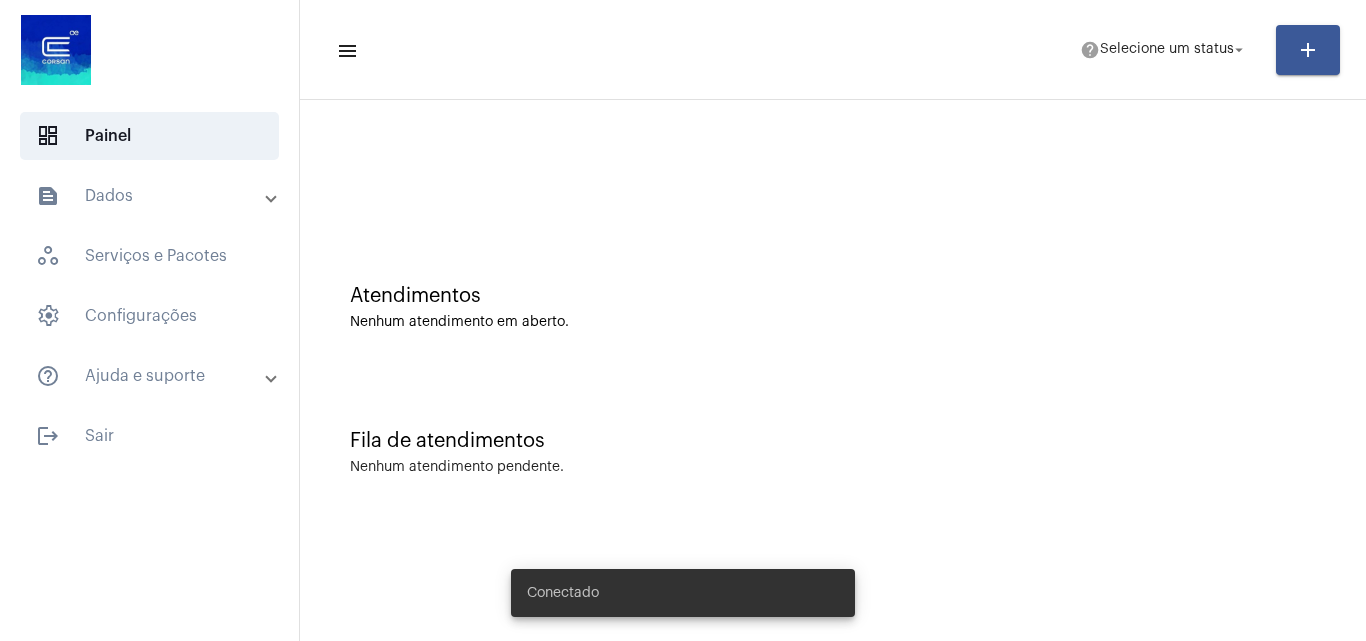 scroll, scrollTop: 0, scrollLeft: 0, axis: both 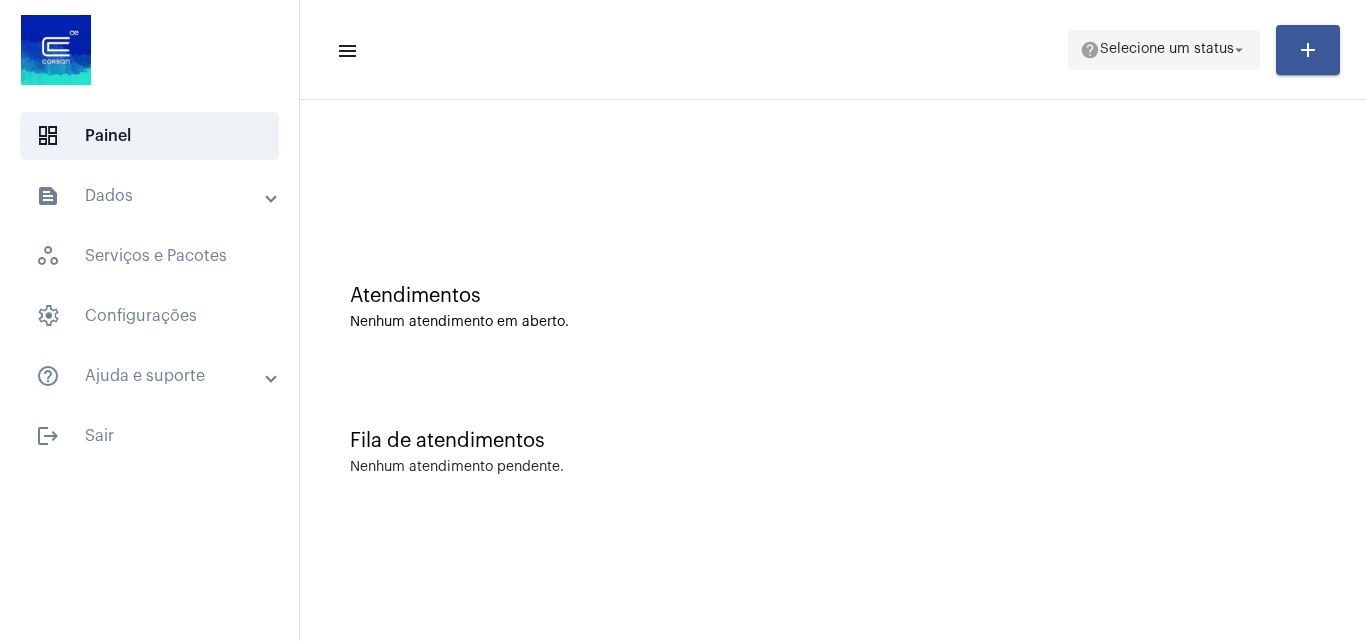 click on "help  Selecione um status arrow_drop_down" 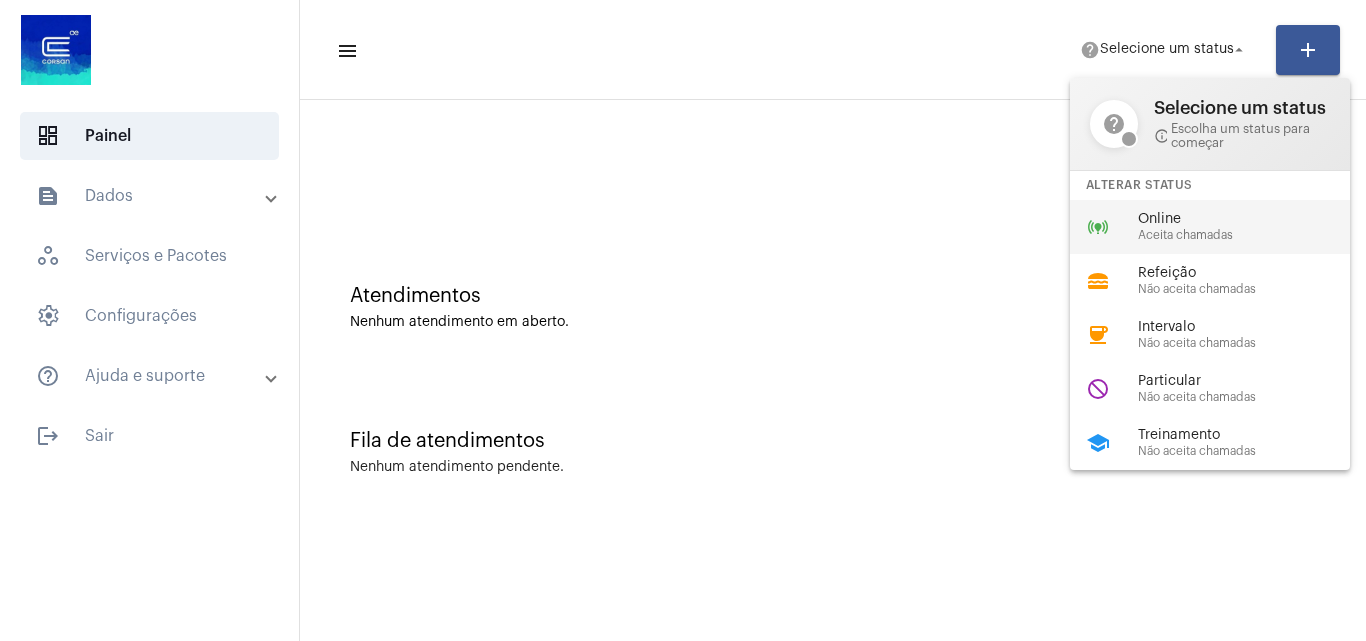 click on "Online" at bounding box center [1252, 219] 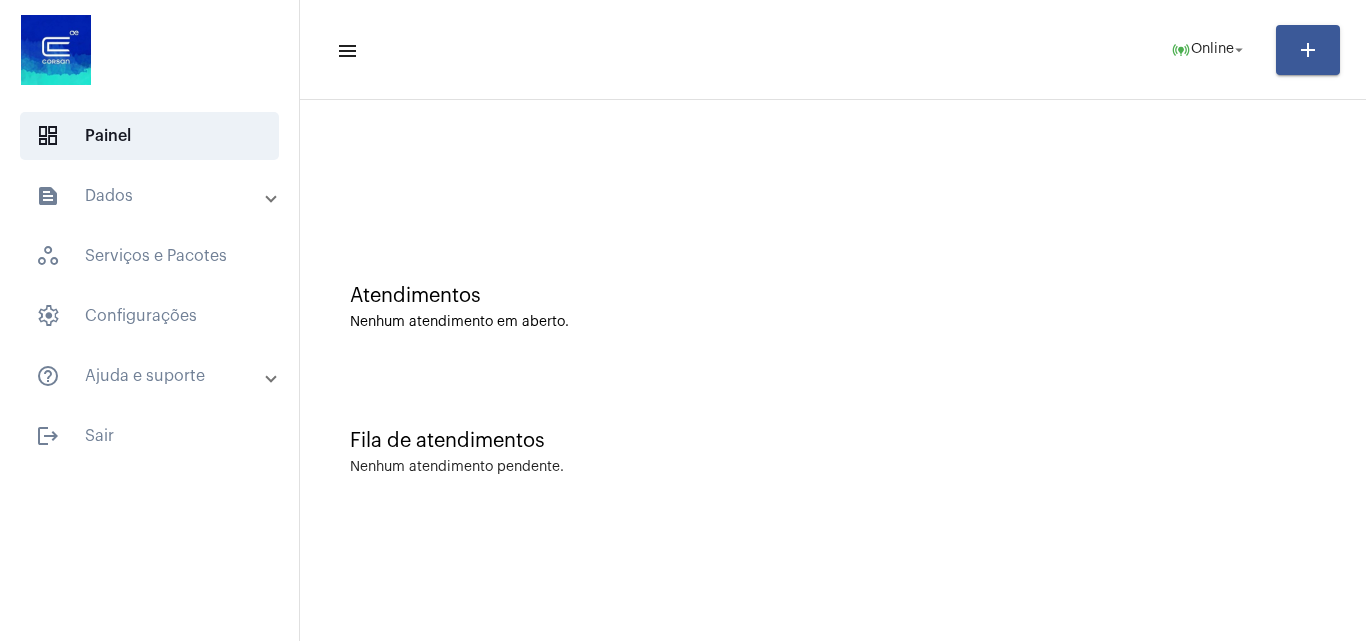scroll, scrollTop: 0, scrollLeft: 0, axis: both 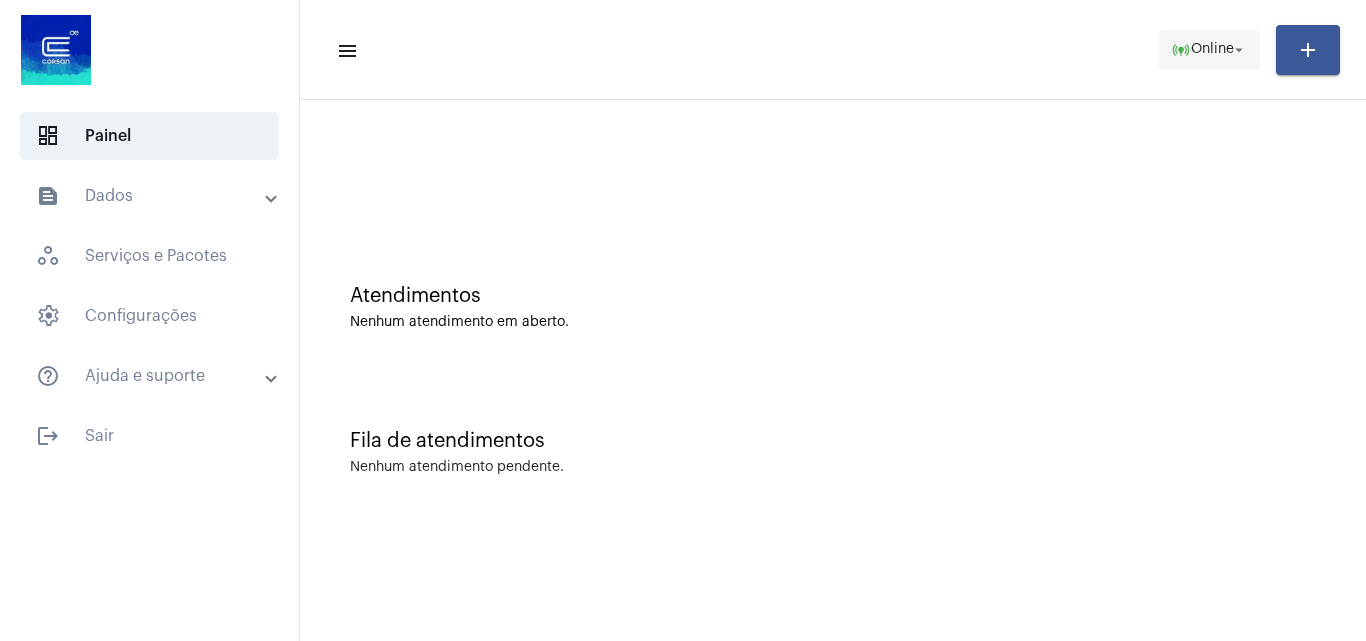 click on "Online" 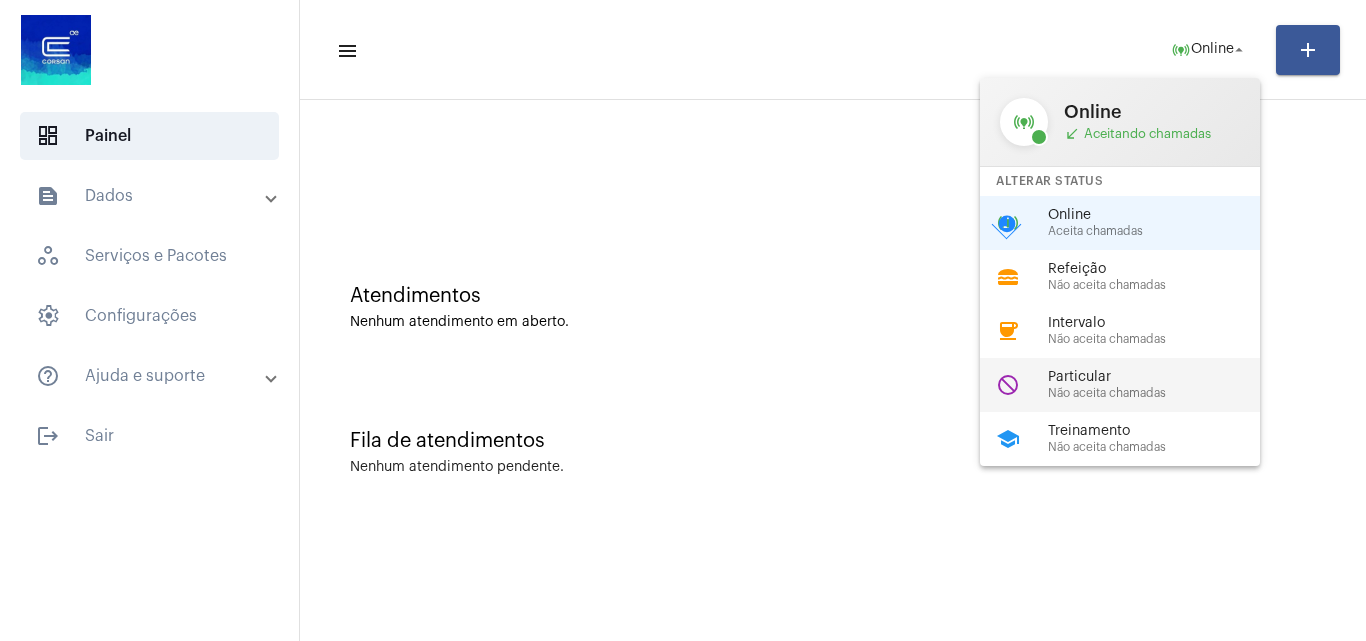 click on "Não aceita chamadas" at bounding box center (1162, 393) 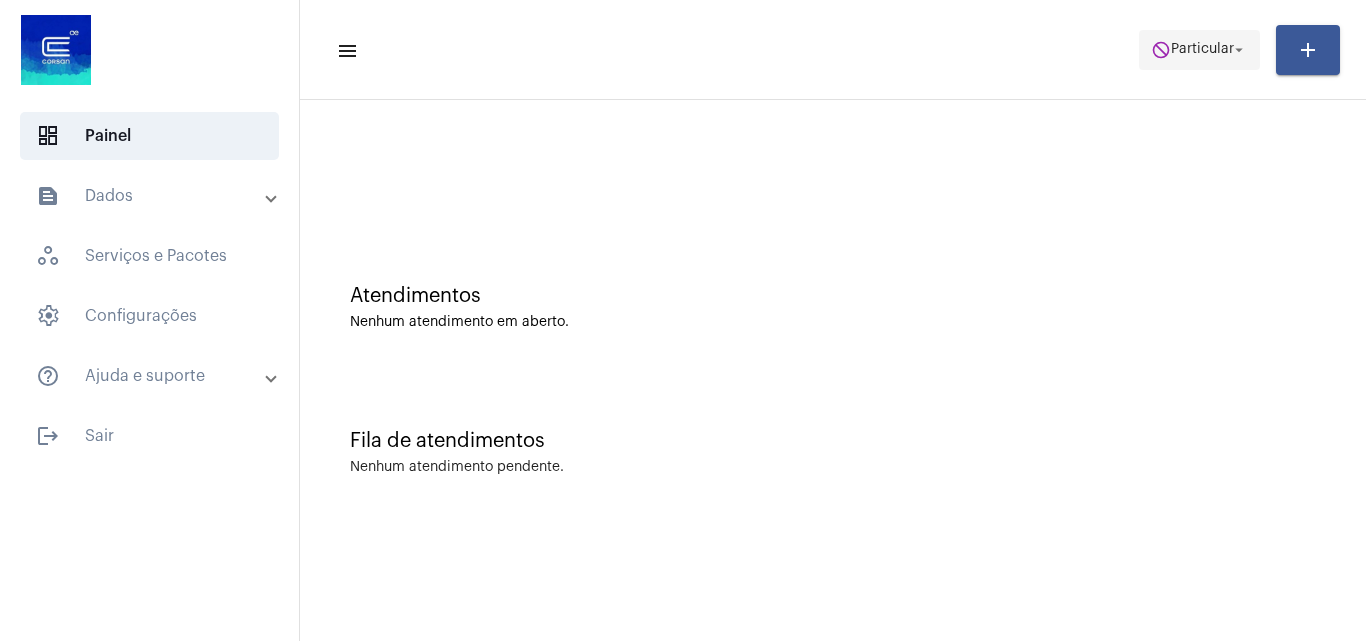 click on "do_not_disturb" 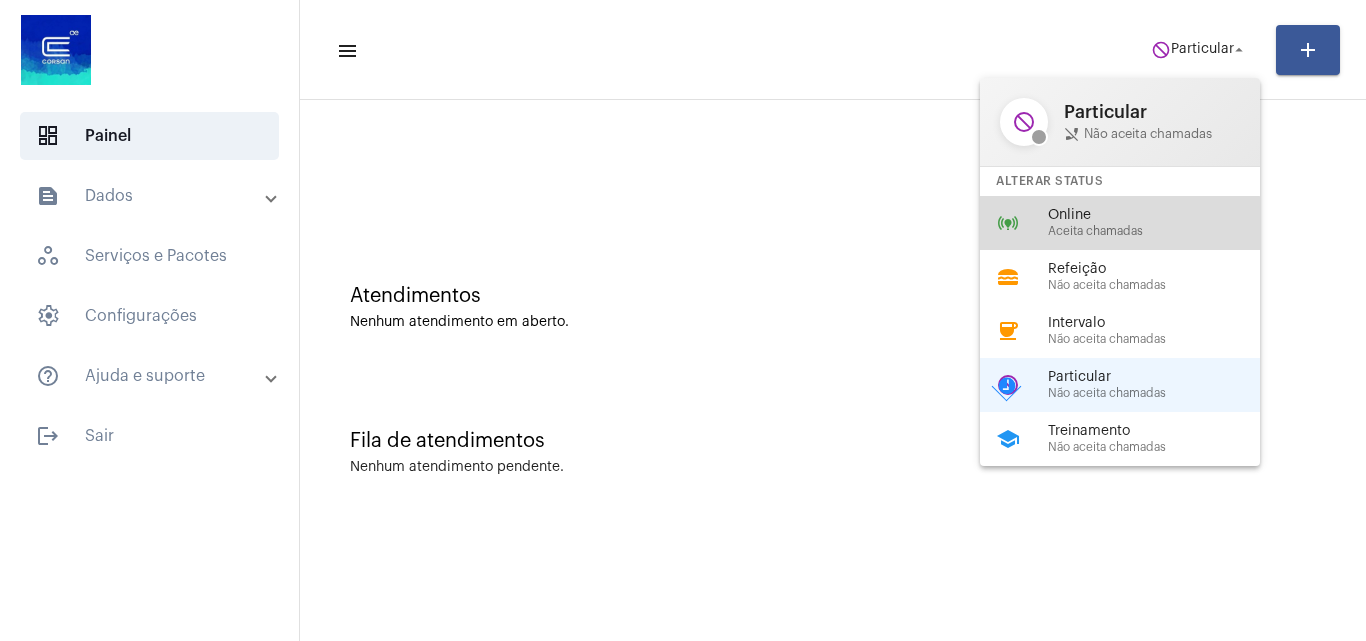 click on "Aceita chamadas" at bounding box center (1162, 231) 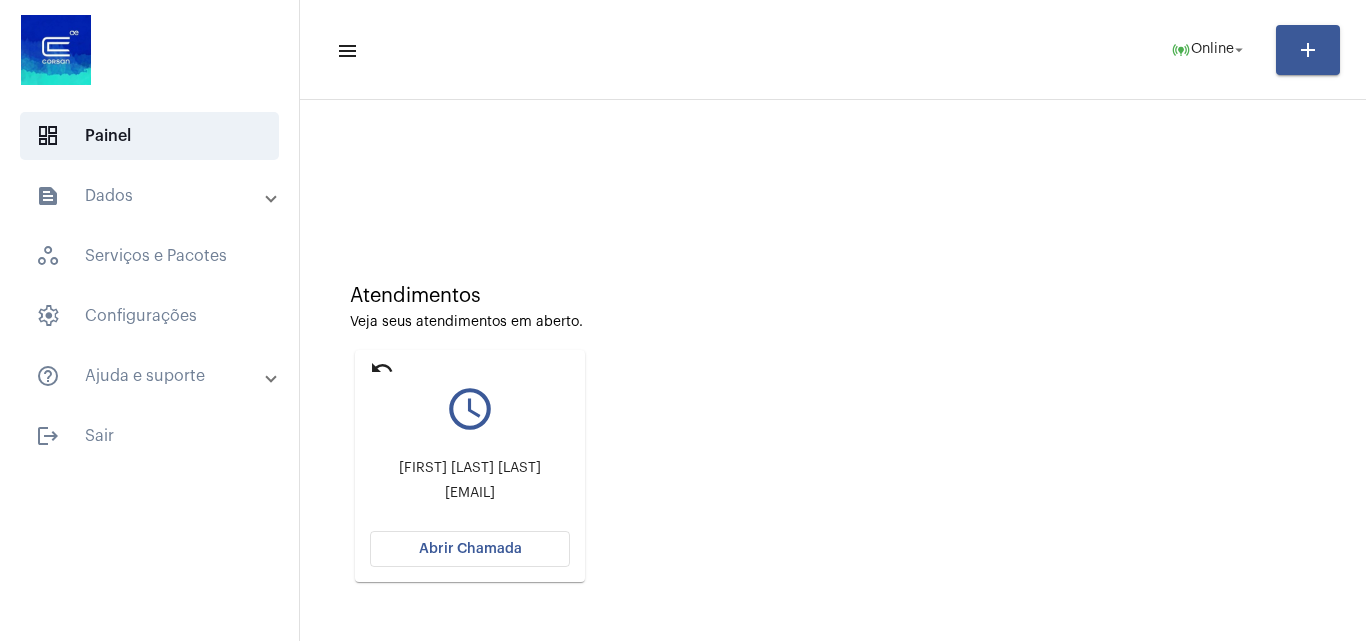 click on "Abrir Chamada" 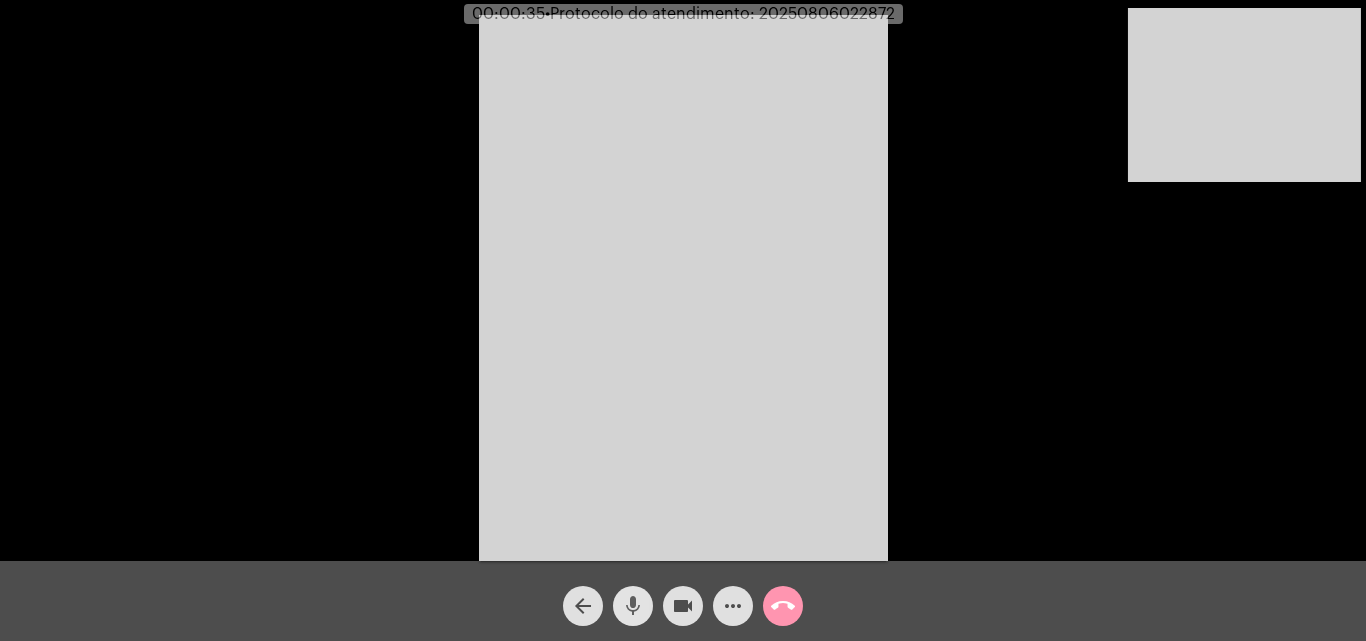click on "mic" 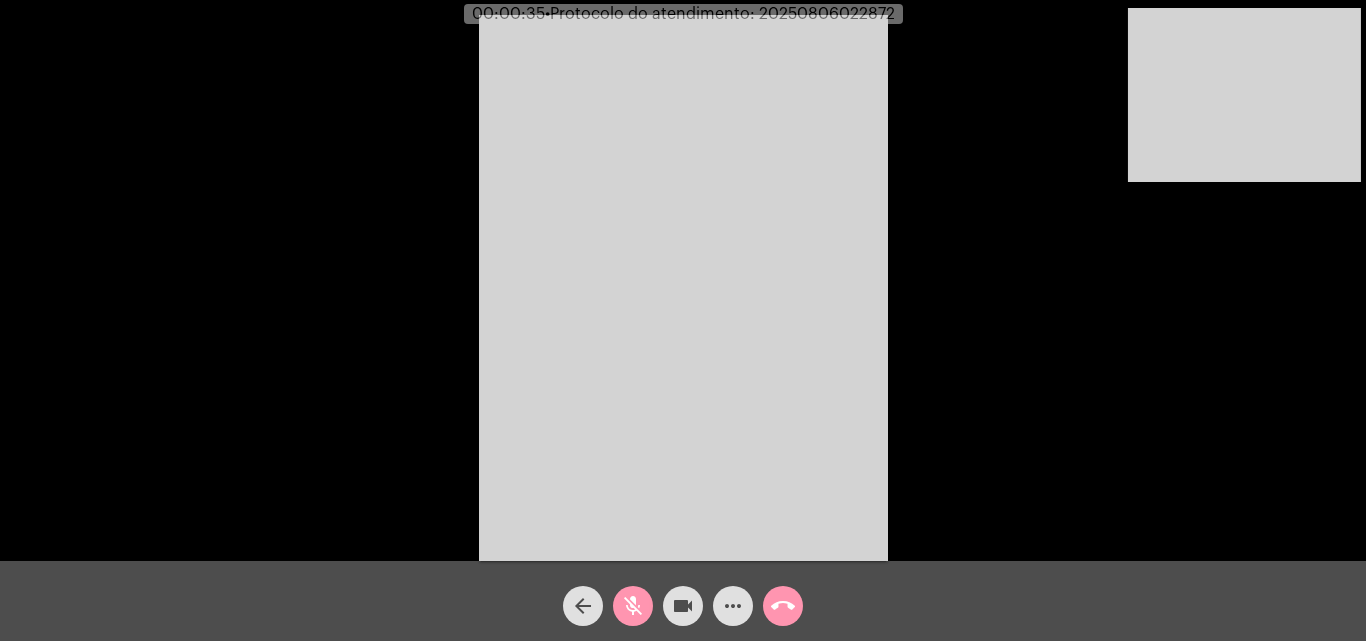 click on "videocam" 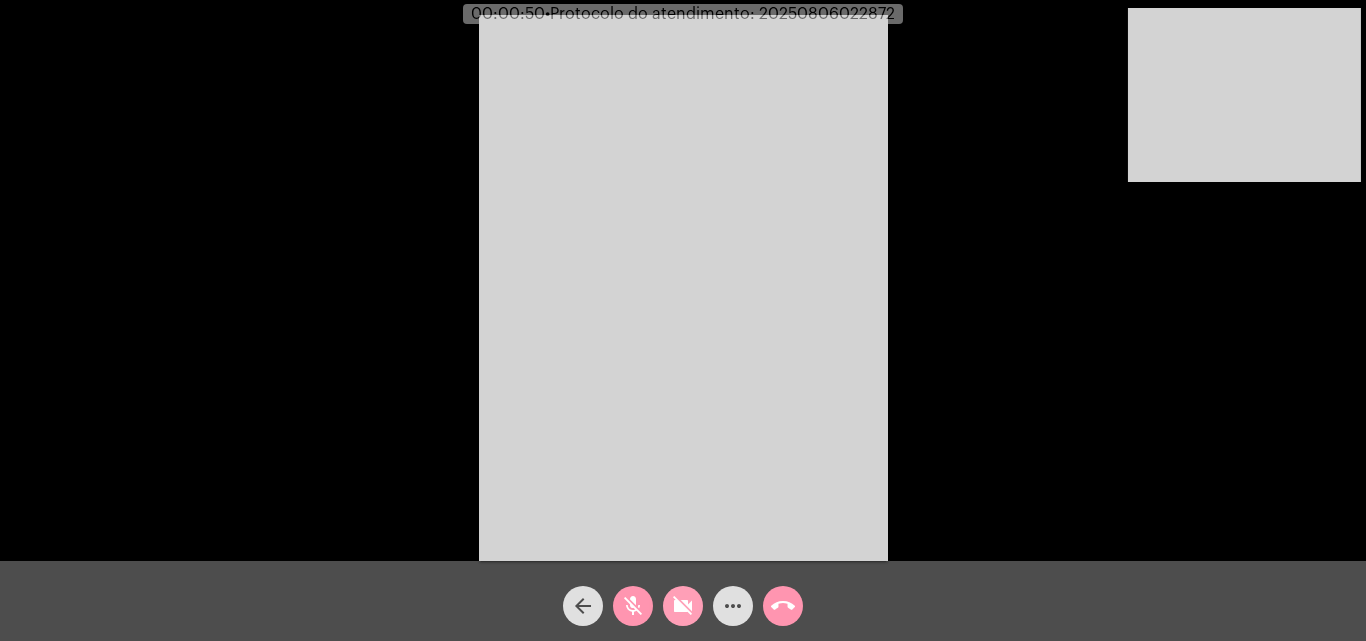 click on "videocam_off" 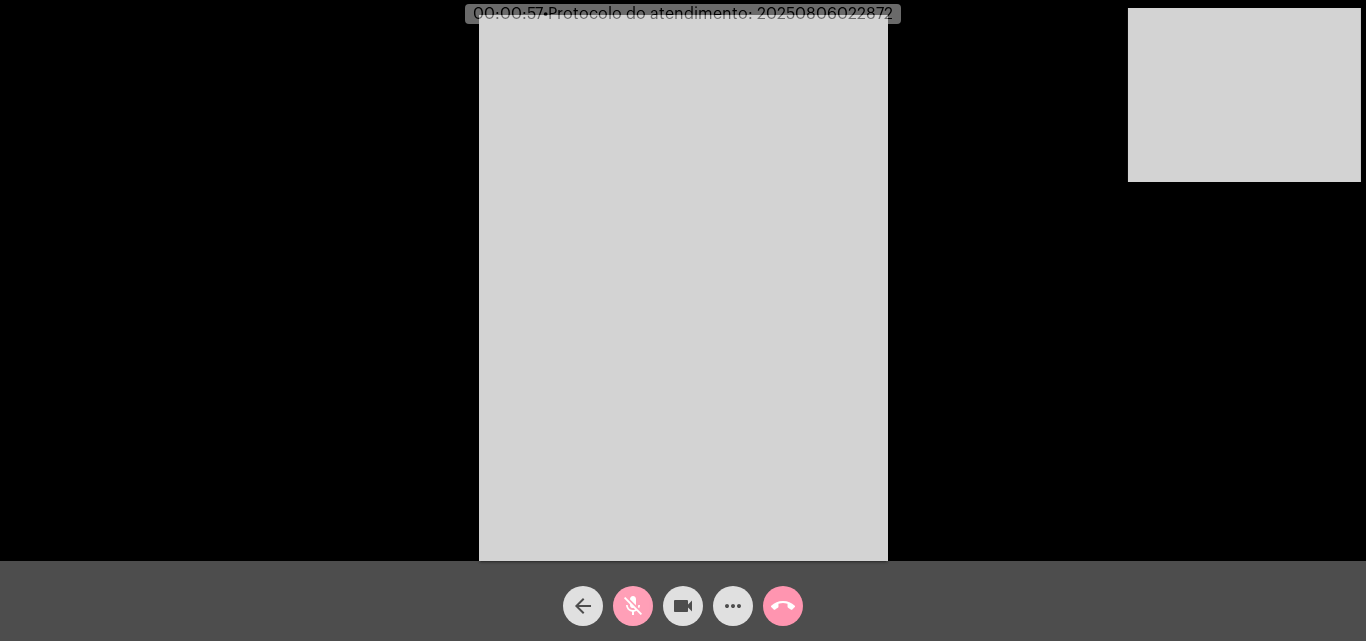 click on "mic_off" 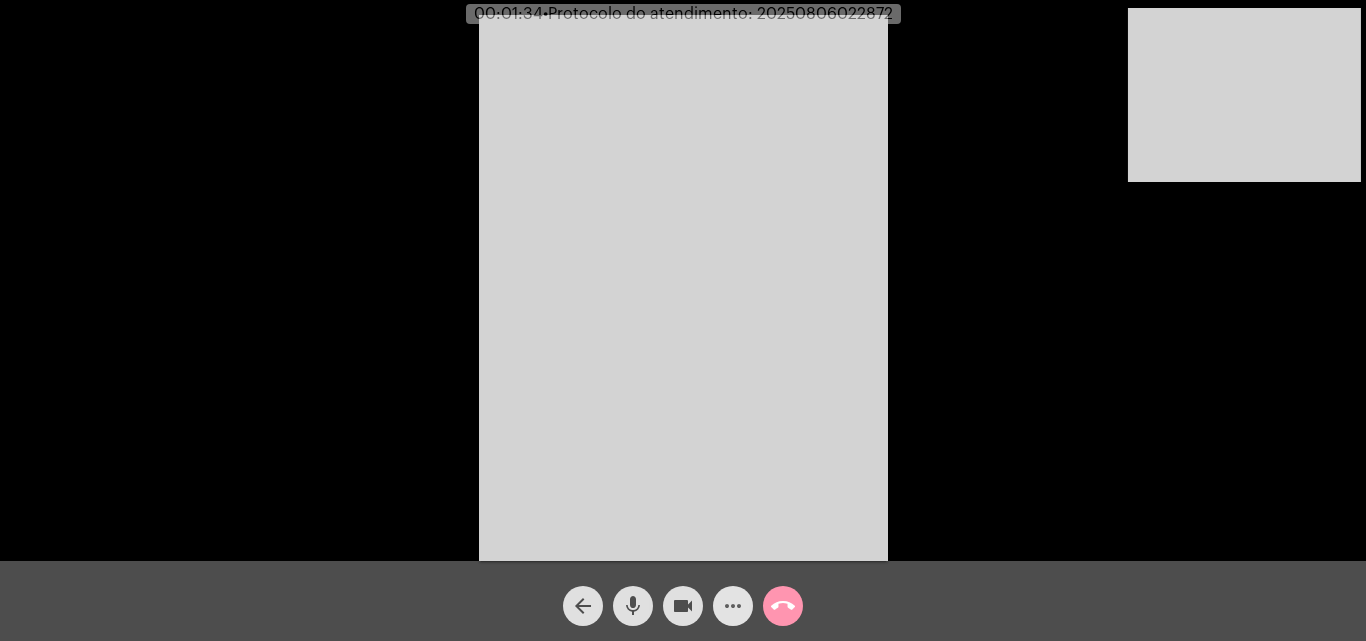 click on "more_horiz" 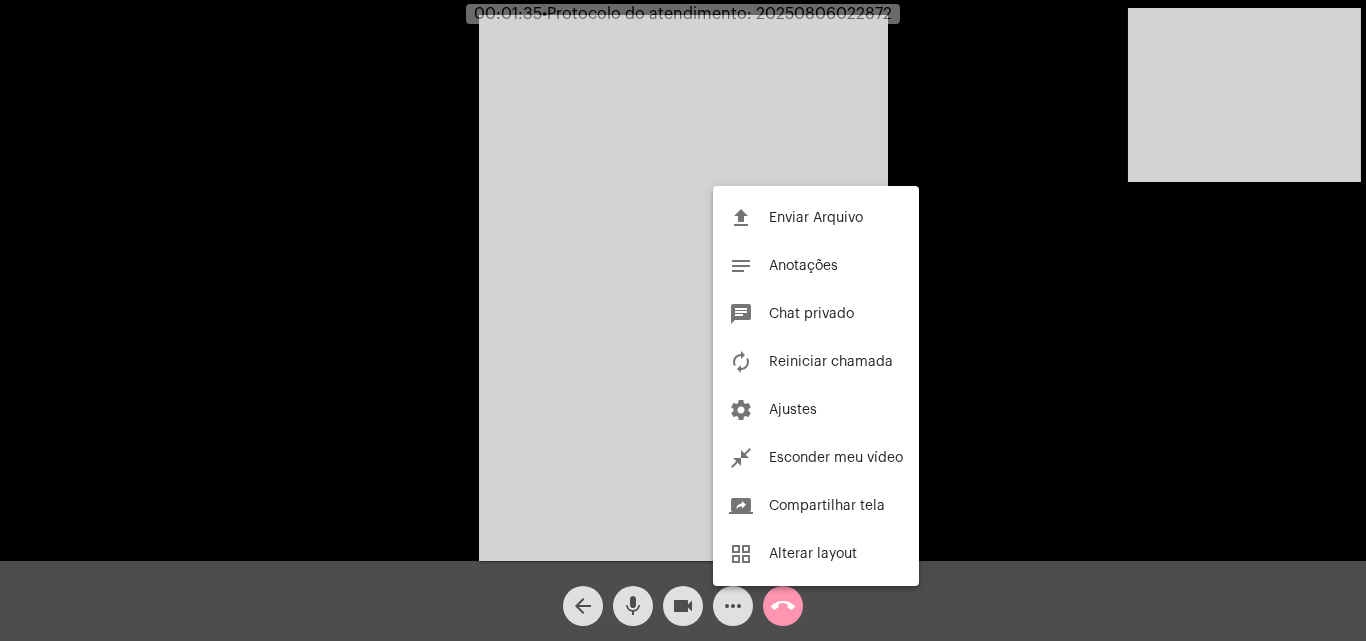 click at bounding box center [683, 320] 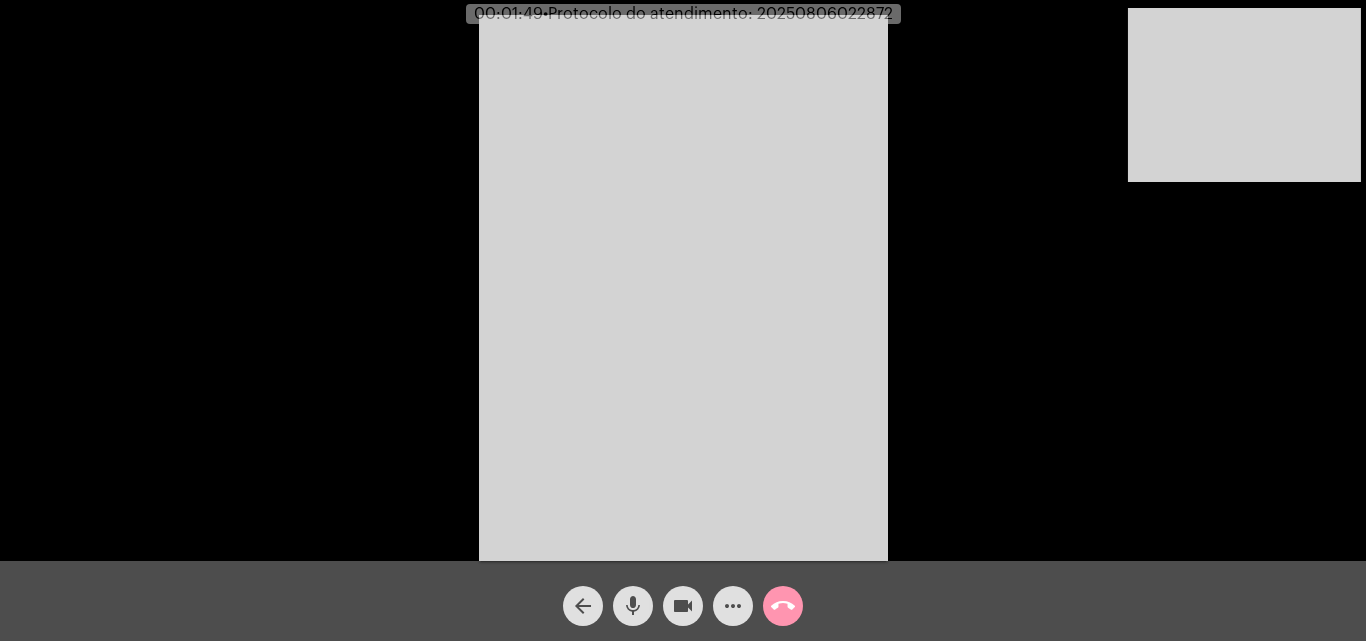 type 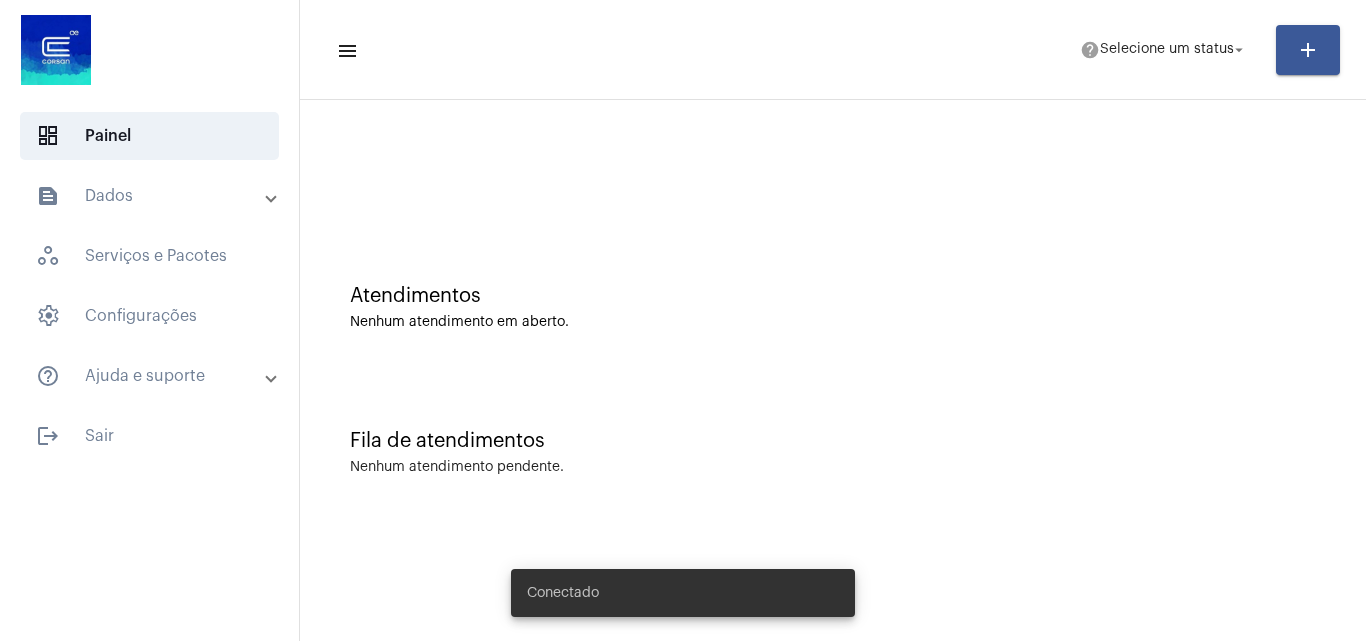 scroll, scrollTop: 0, scrollLeft: 0, axis: both 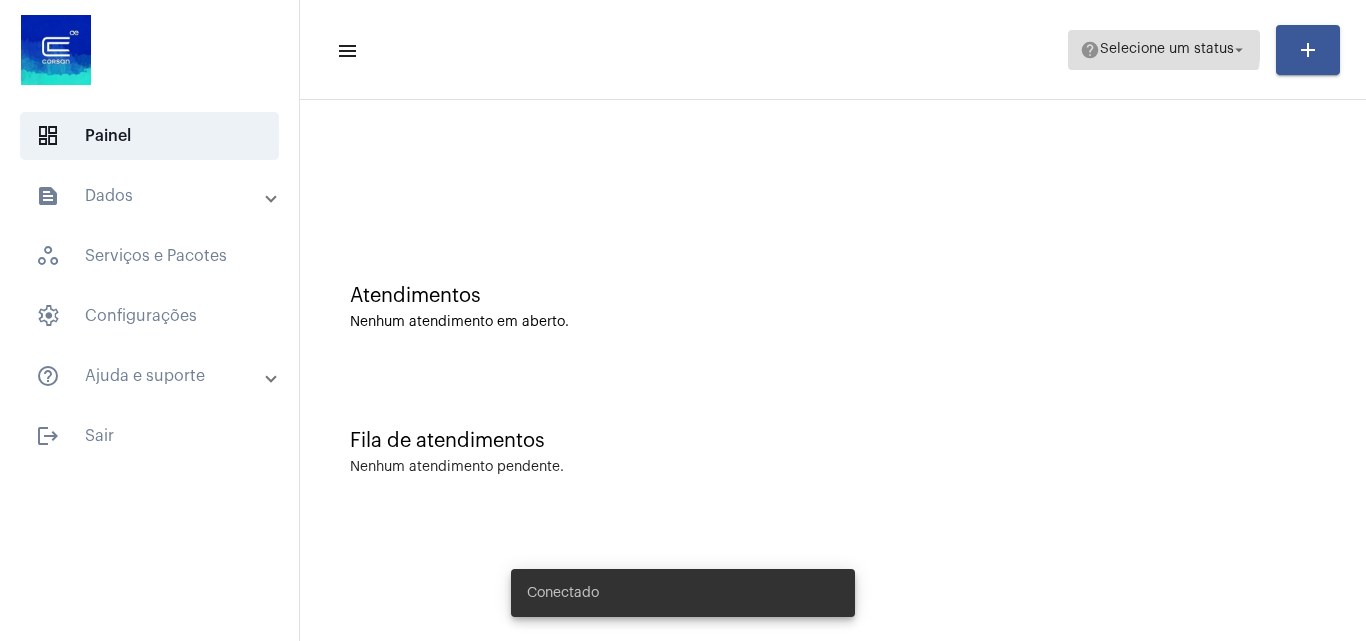 click on "Selecione um status" 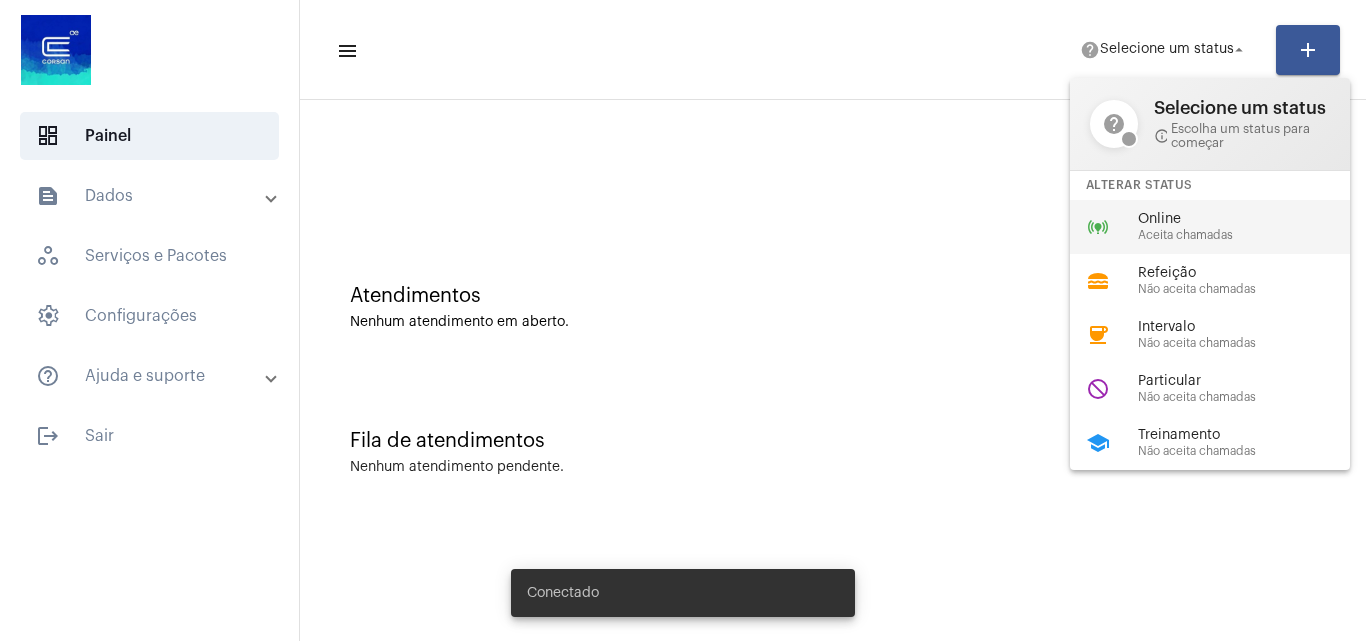 click on "Aceita chamadas" at bounding box center (1252, 235) 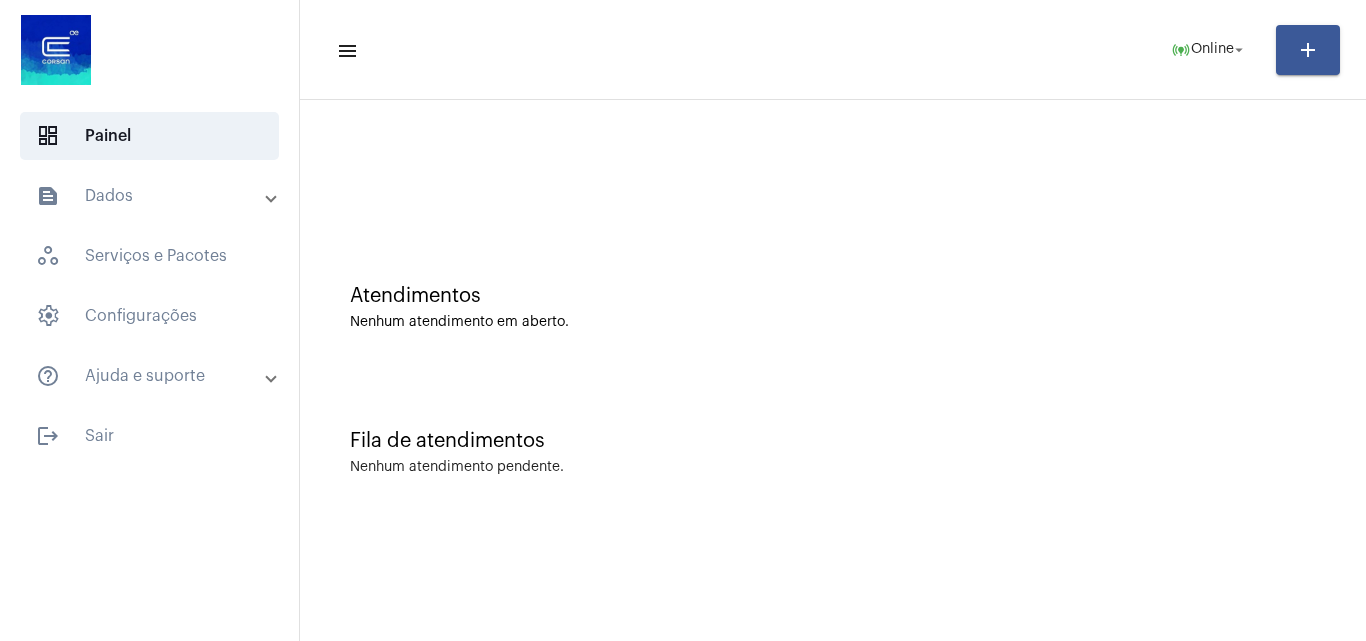 click on "Atendimentos Nenhum atendimento em aberto." 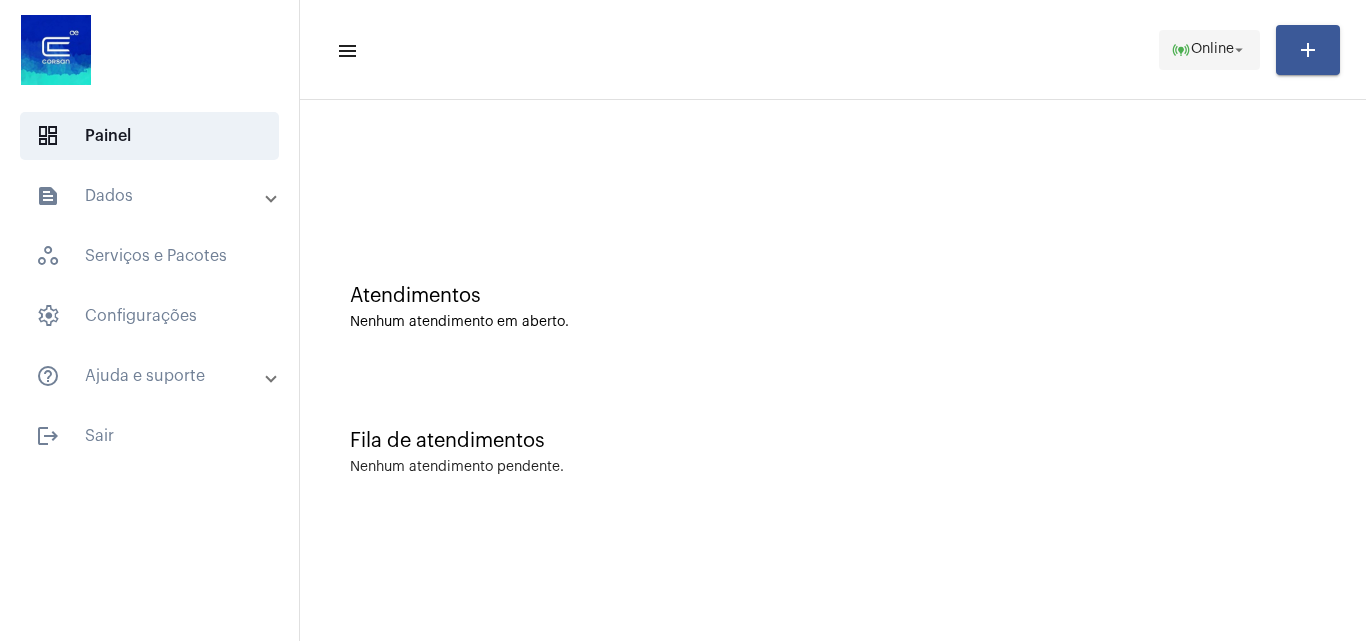 click on "arrow_drop_down" 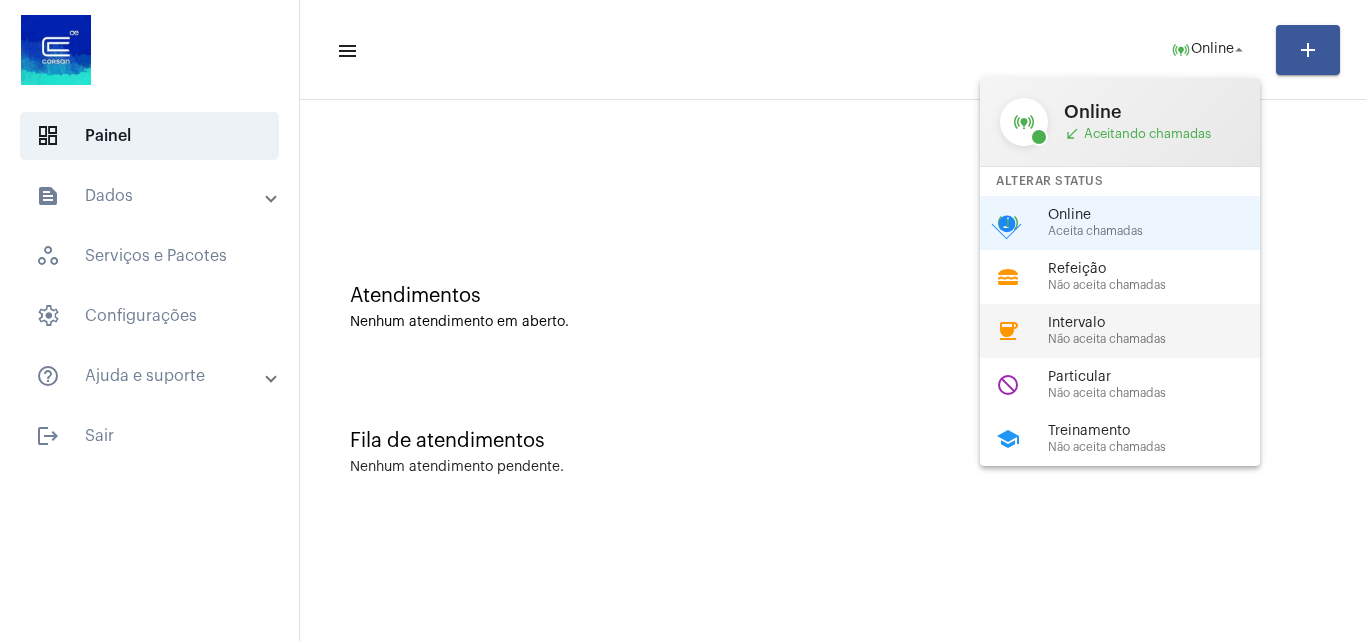 click on "Não aceita chamadas" at bounding box center [1162, 339] 